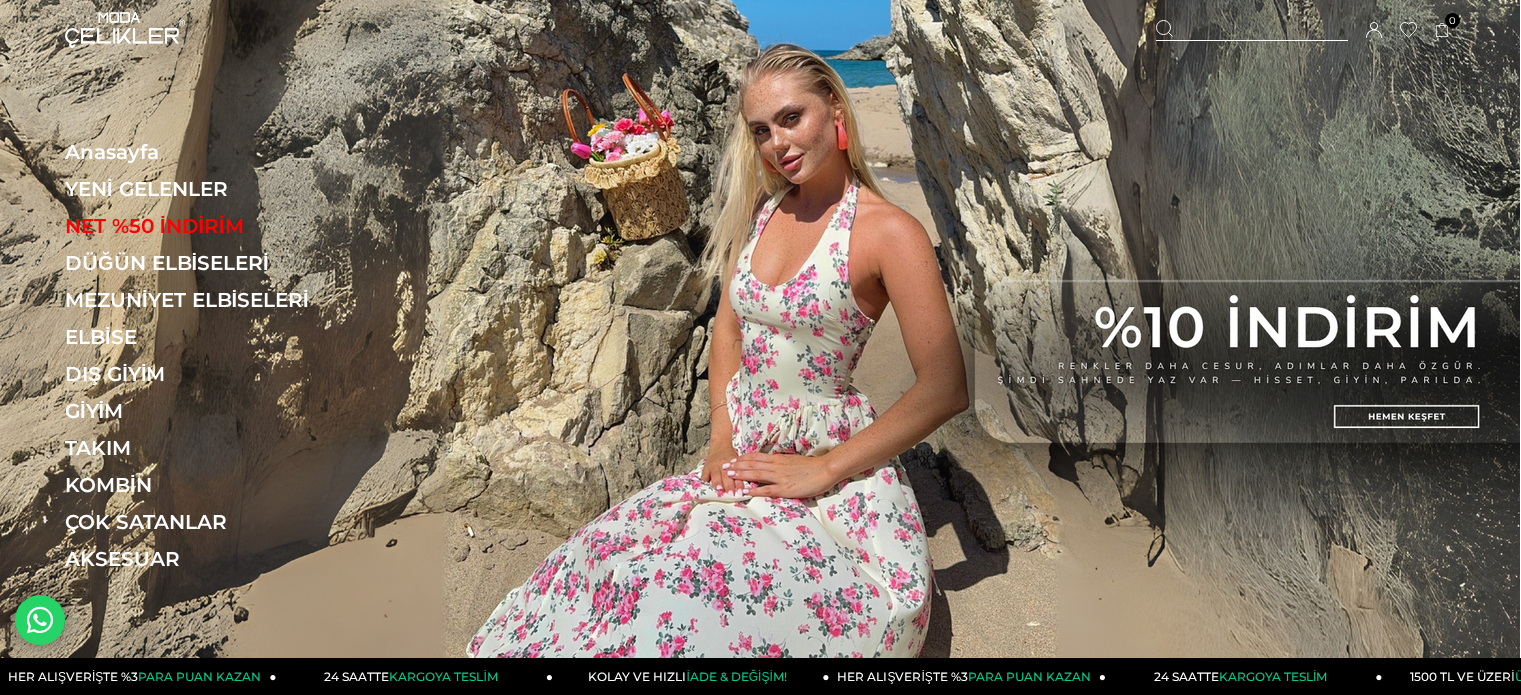 scroll, scrollTop: 0, scrollLeft: 0, axis: both 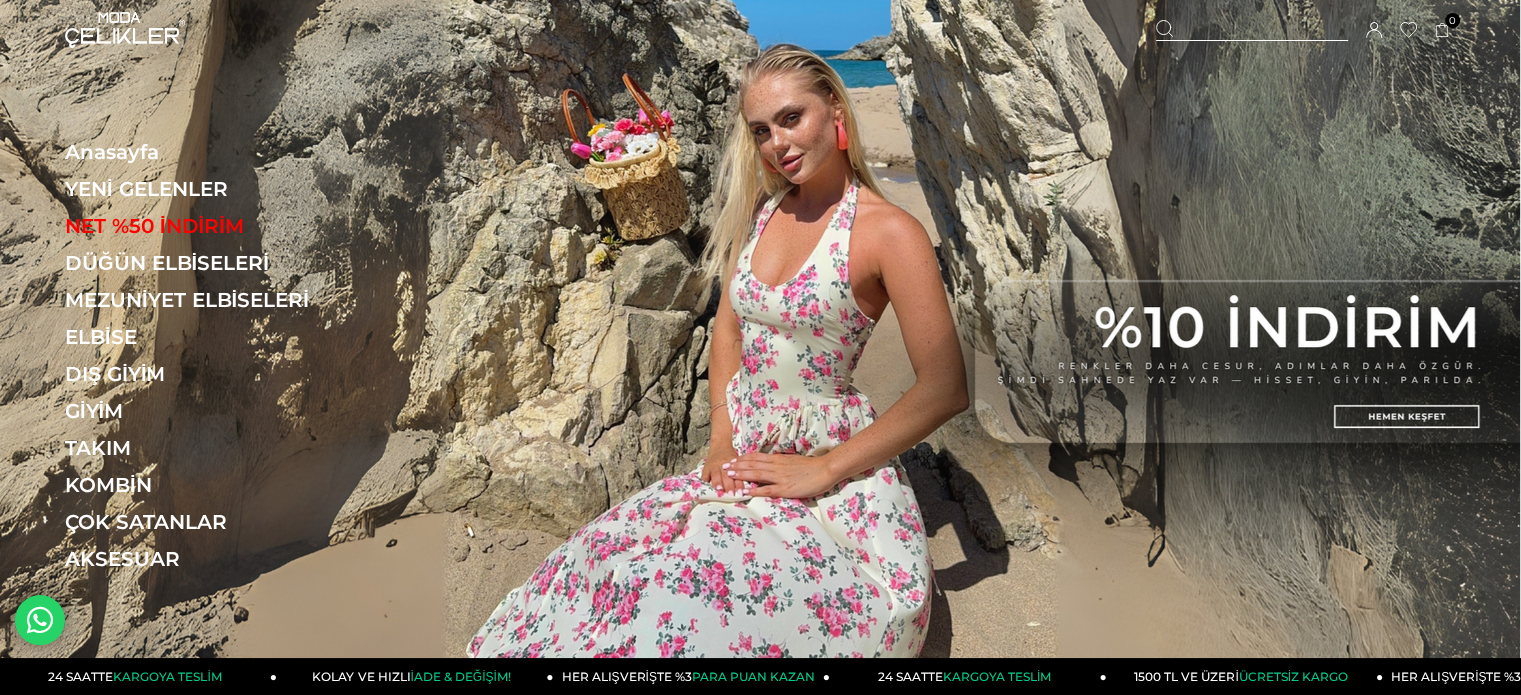 click at bounding box center (1252, 30) 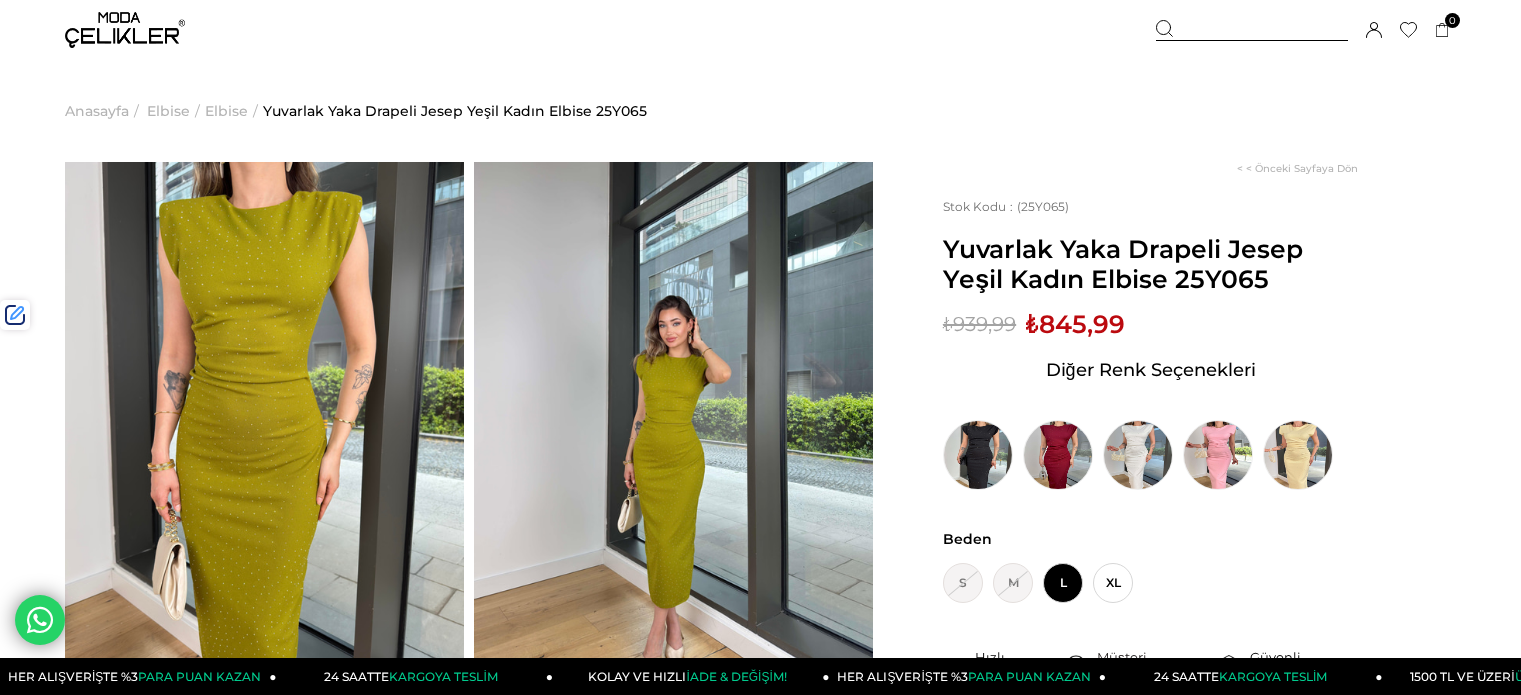 scroll, scrollTop: 0, scrollLeft: 0, axis: both 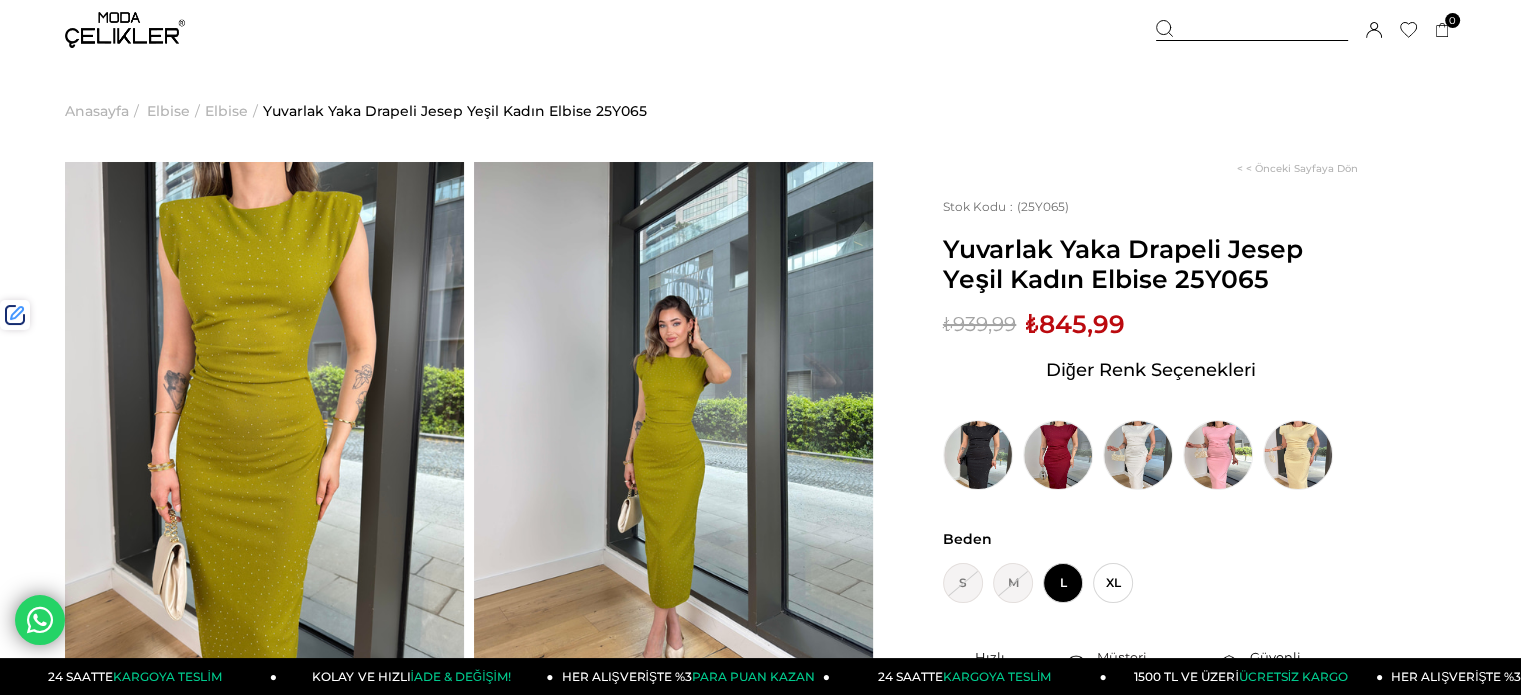 click at bounding box center [1252, 30] 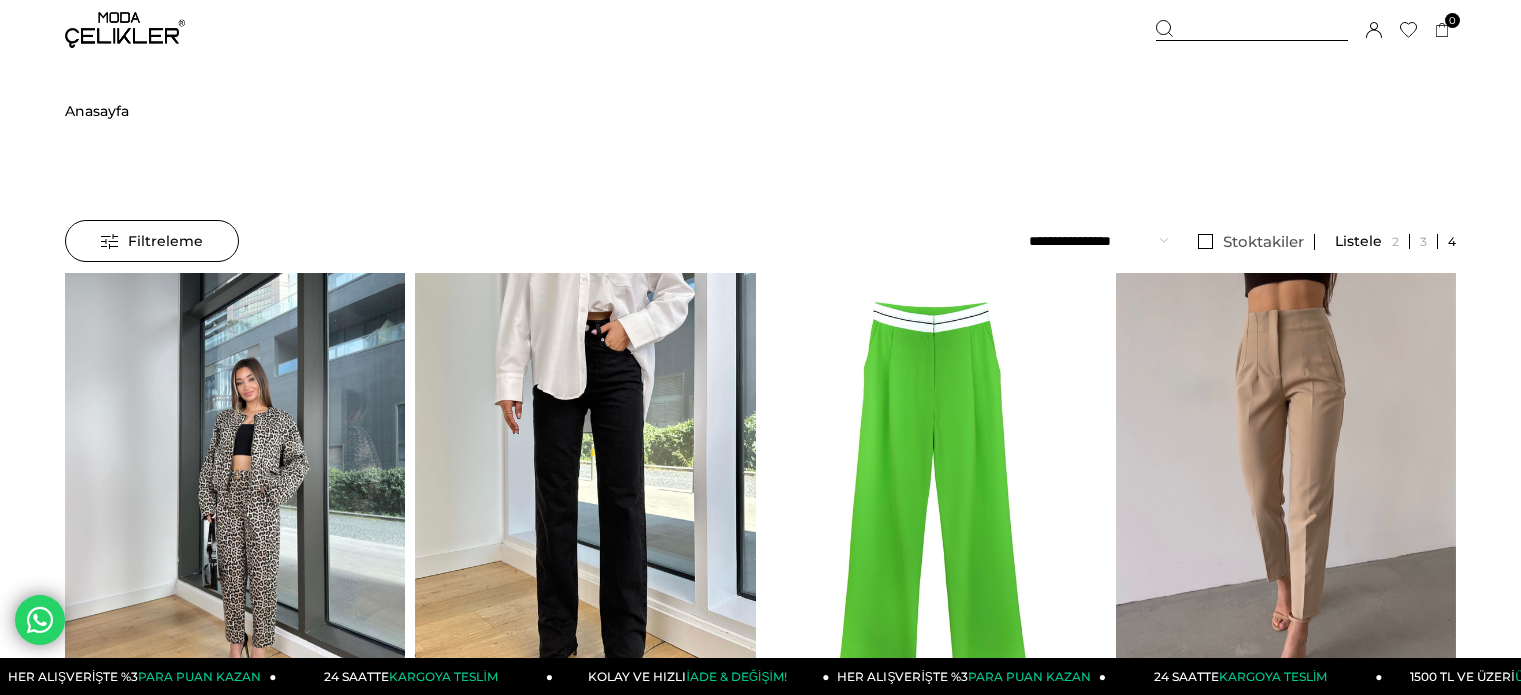 scroll, scrollTop: 0, scrollLeft: 0, axis: both 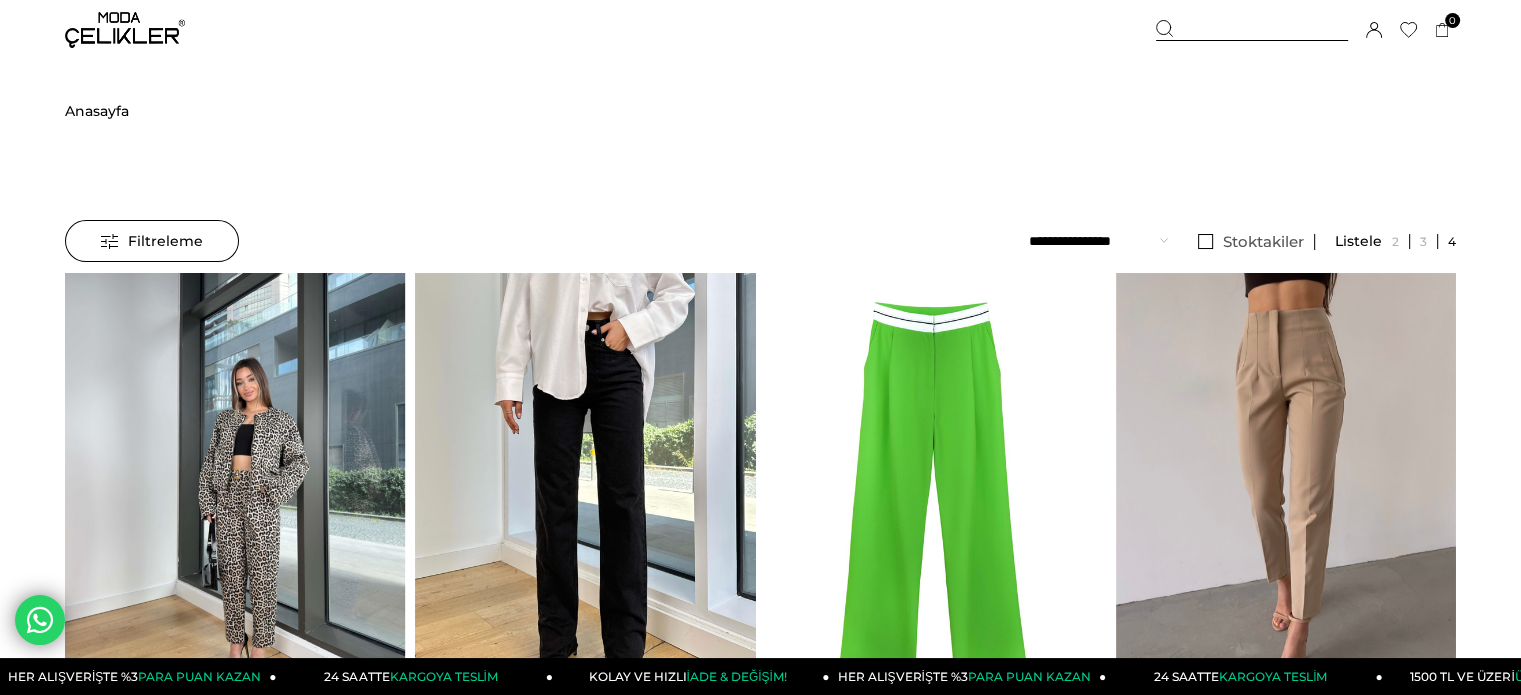 click at bounding box center (1252, 30) 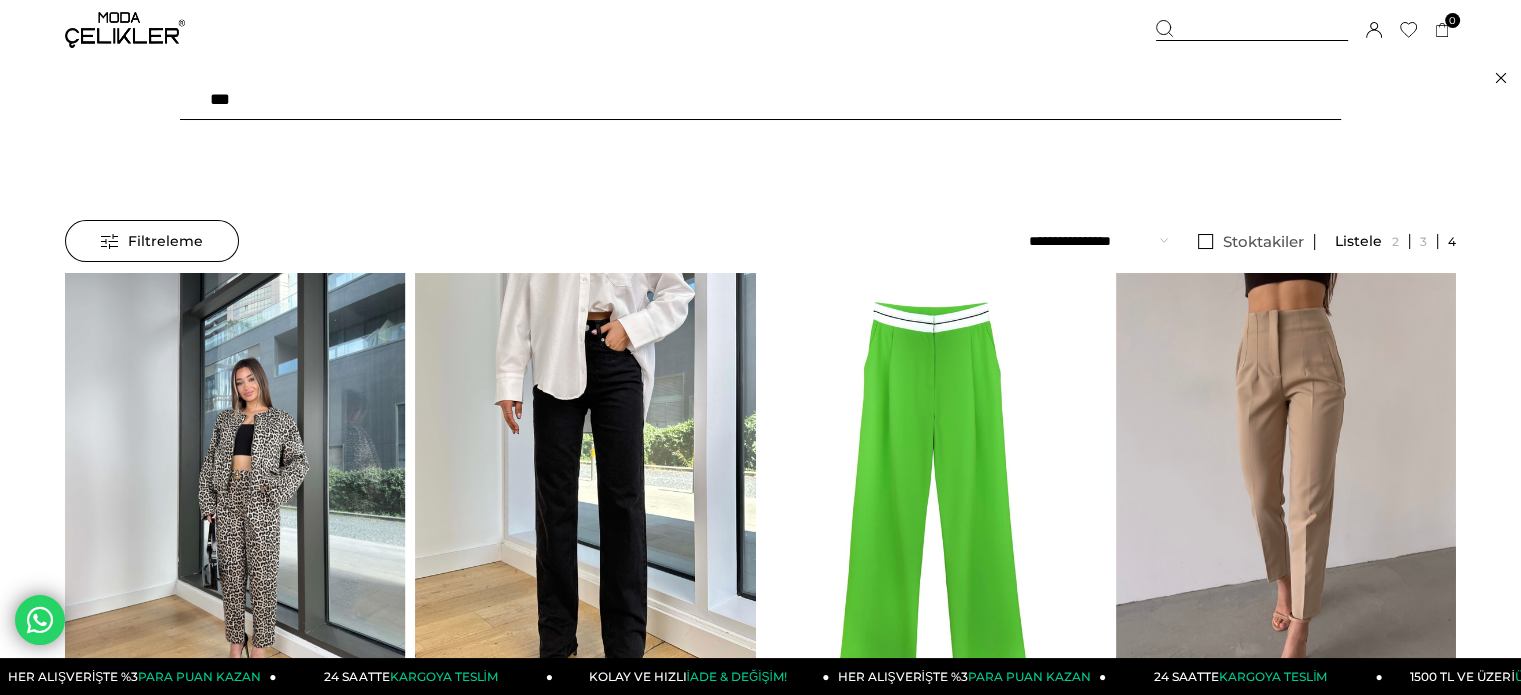 scroll, scrollTop: 0, scrollLeft: 0, axis: both 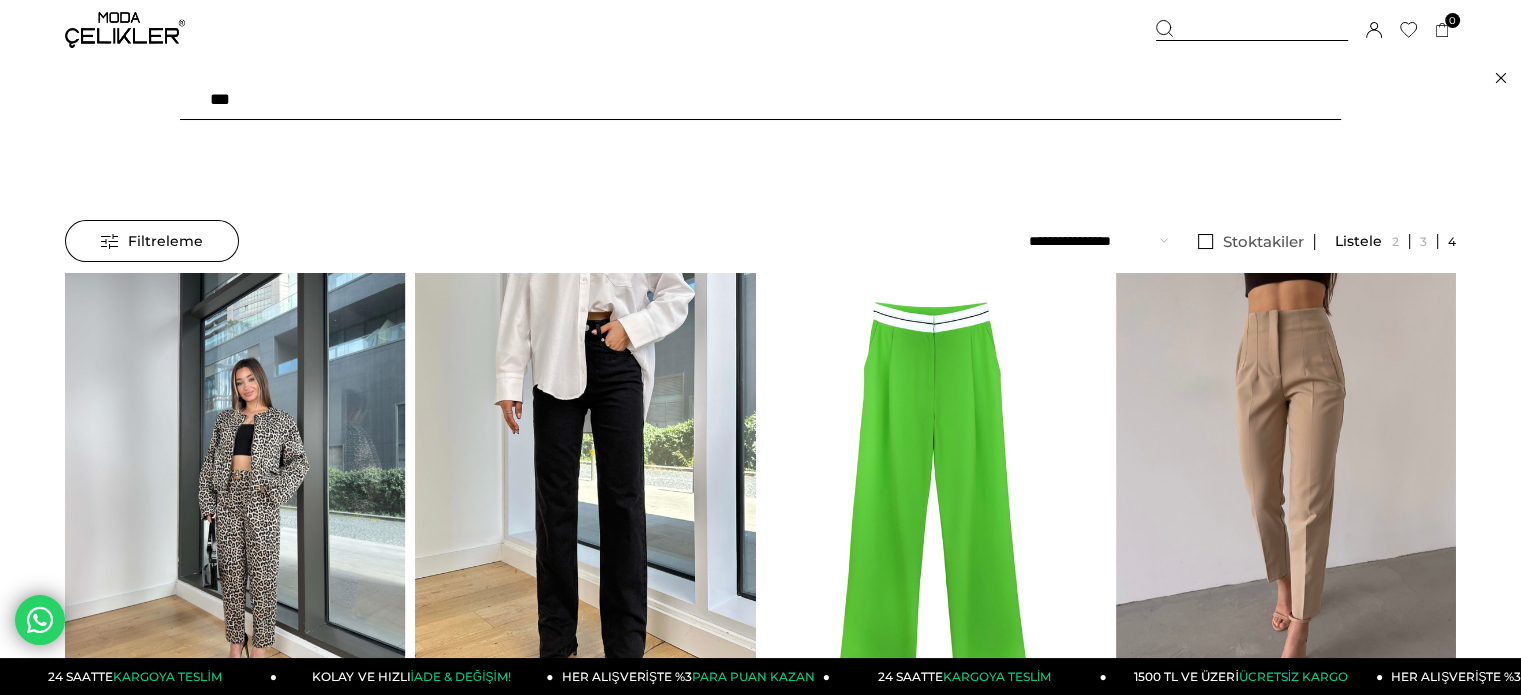 click on "***" at bounding box center (760, 100) 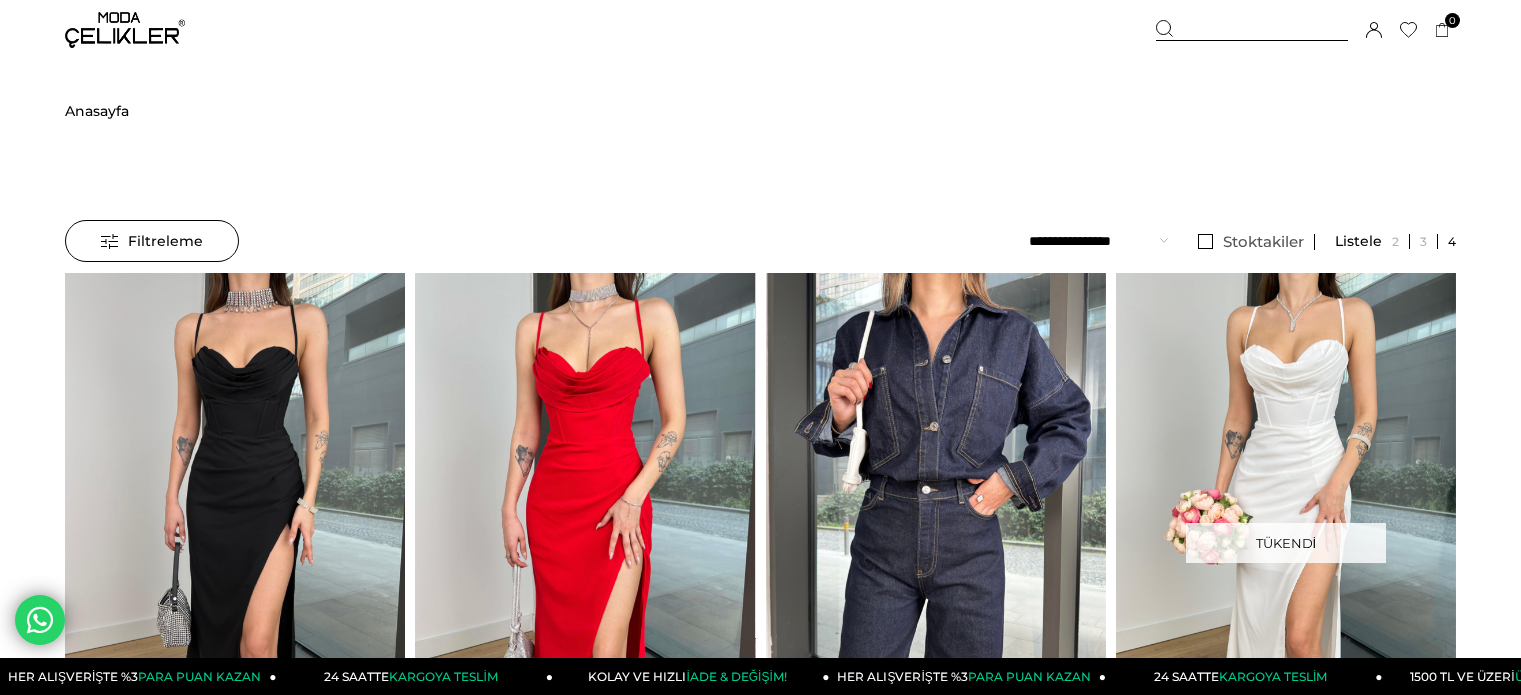 scroll, scrollTop: 0, scrollLeft: 0, axis: both 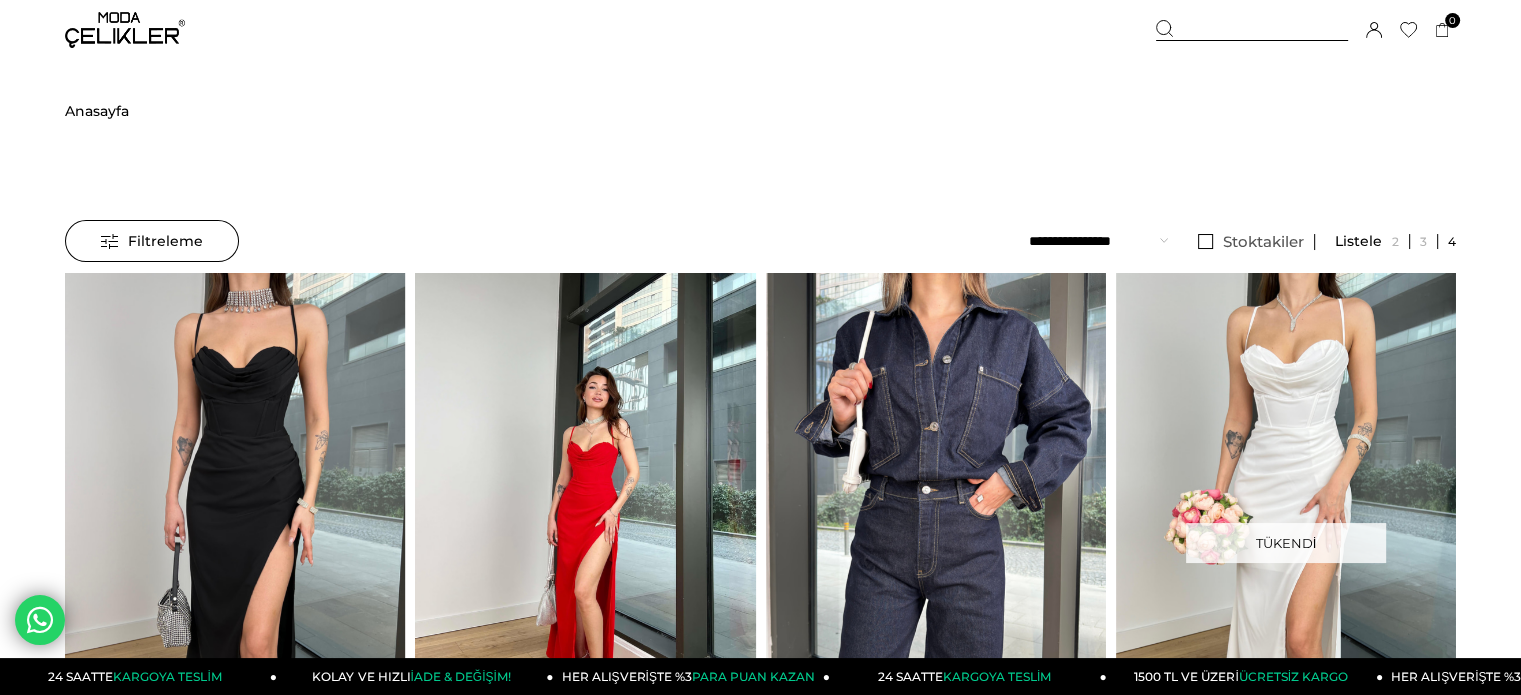 click at bounding box center [585, 499] 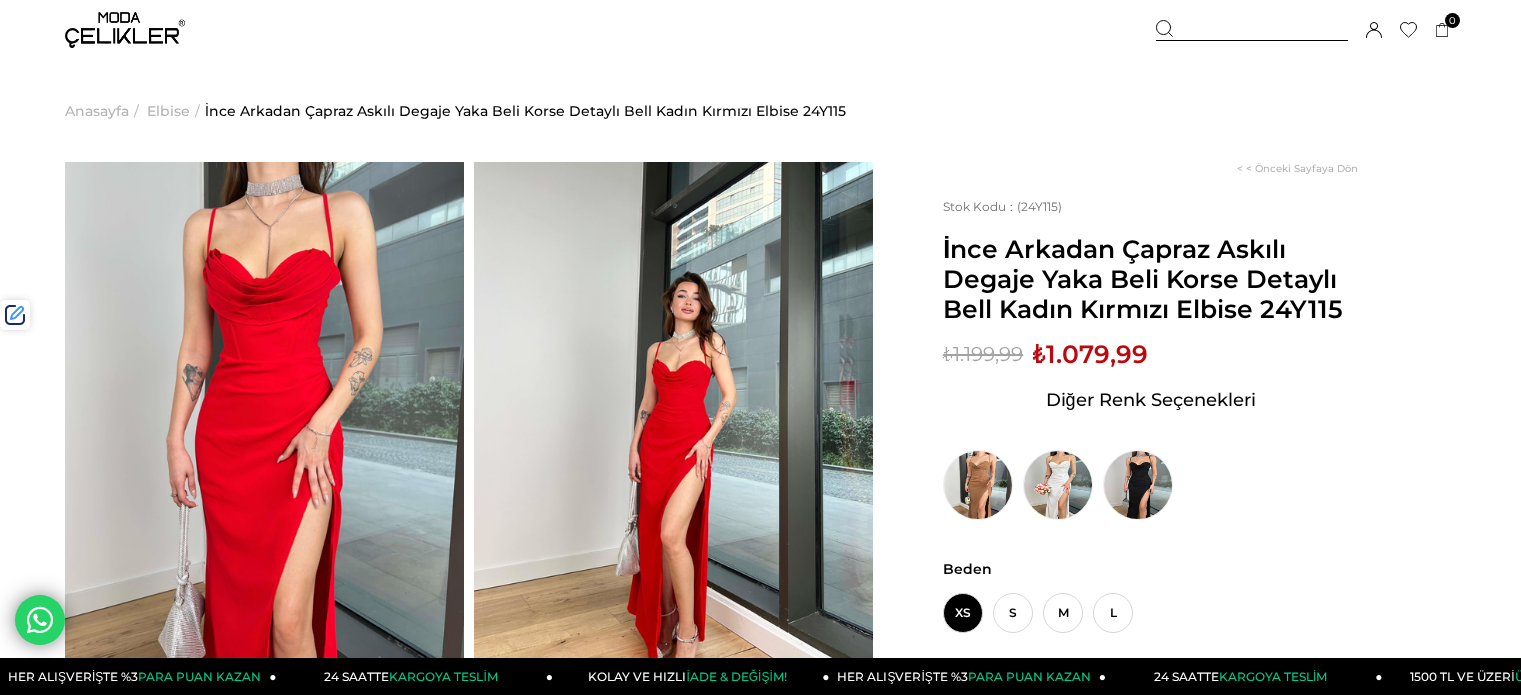 scroll, scrollTop: 0, scrollLeft: 0, axis: both 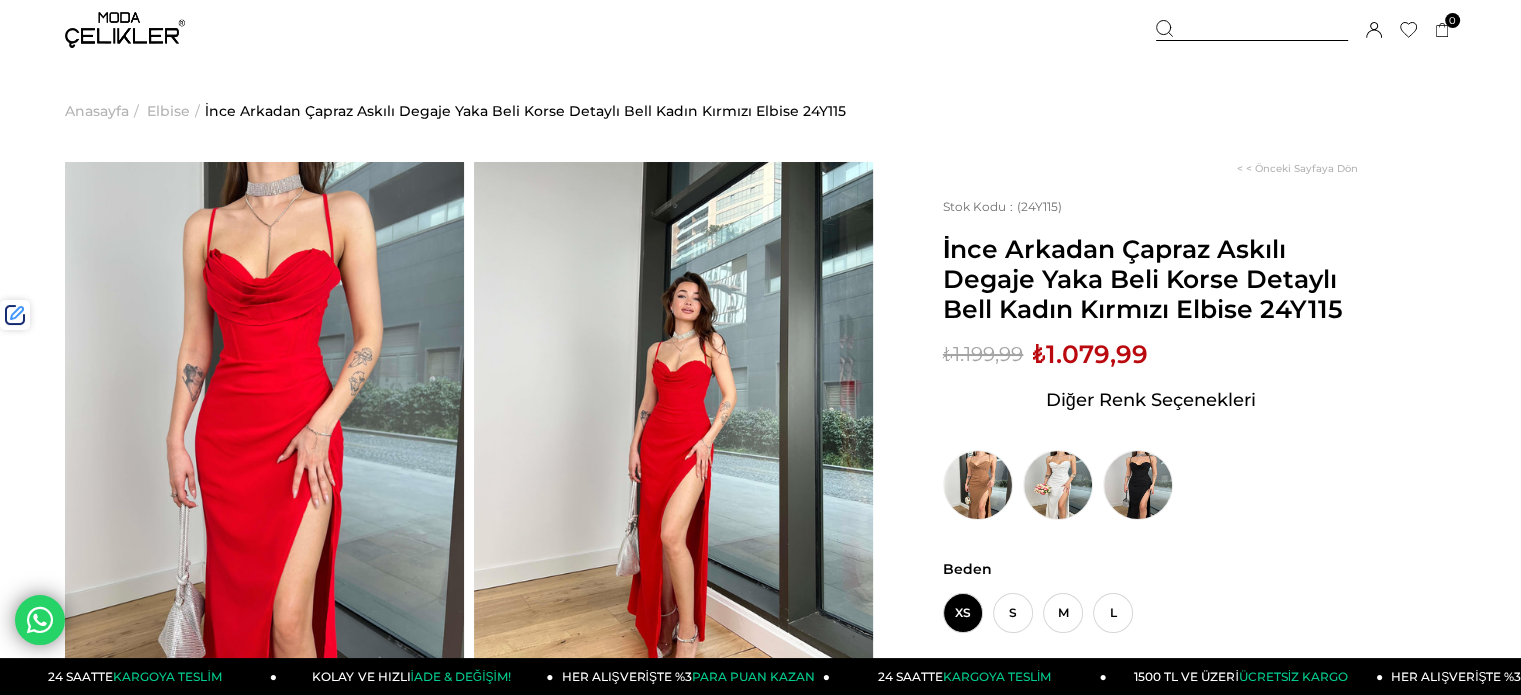 click at bounding box center (1252, 30) 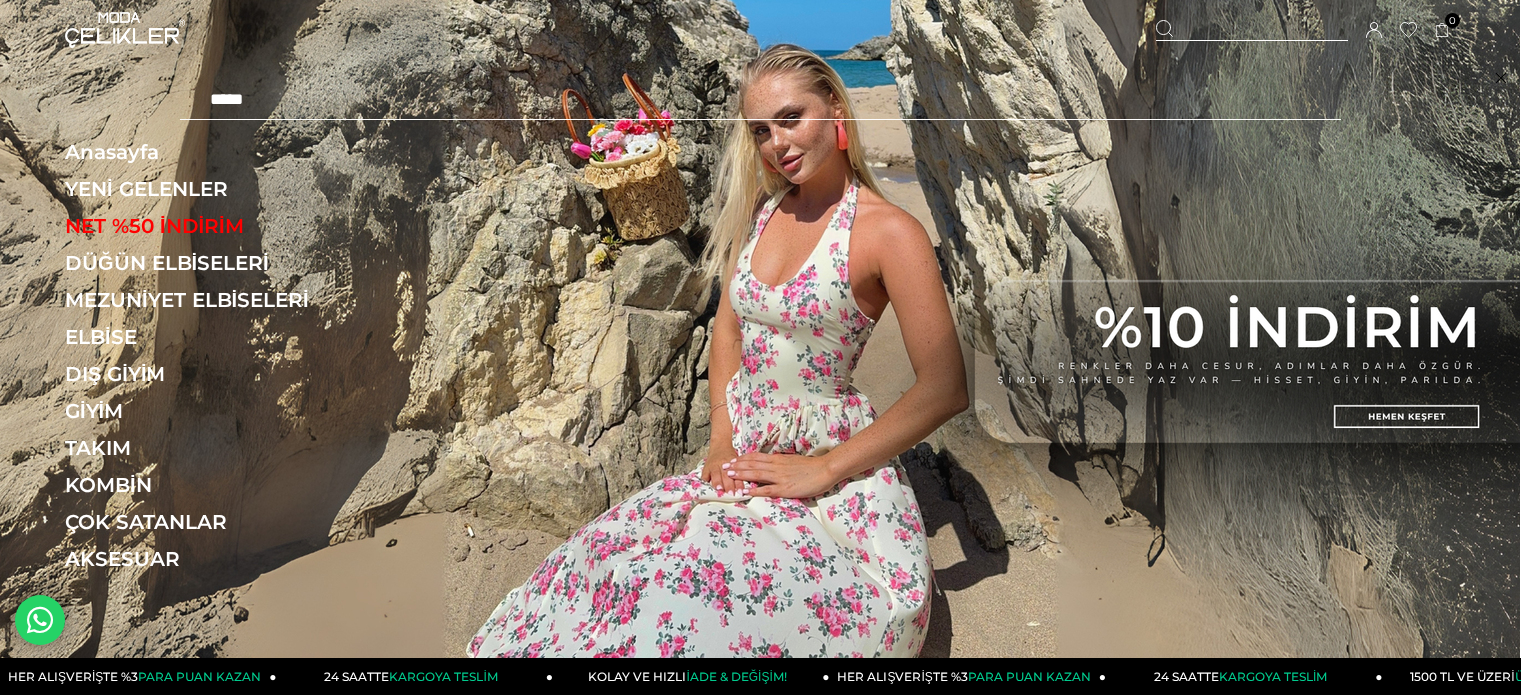 scroll, scrollTop: 0, scrollLeft: 0, axis: both 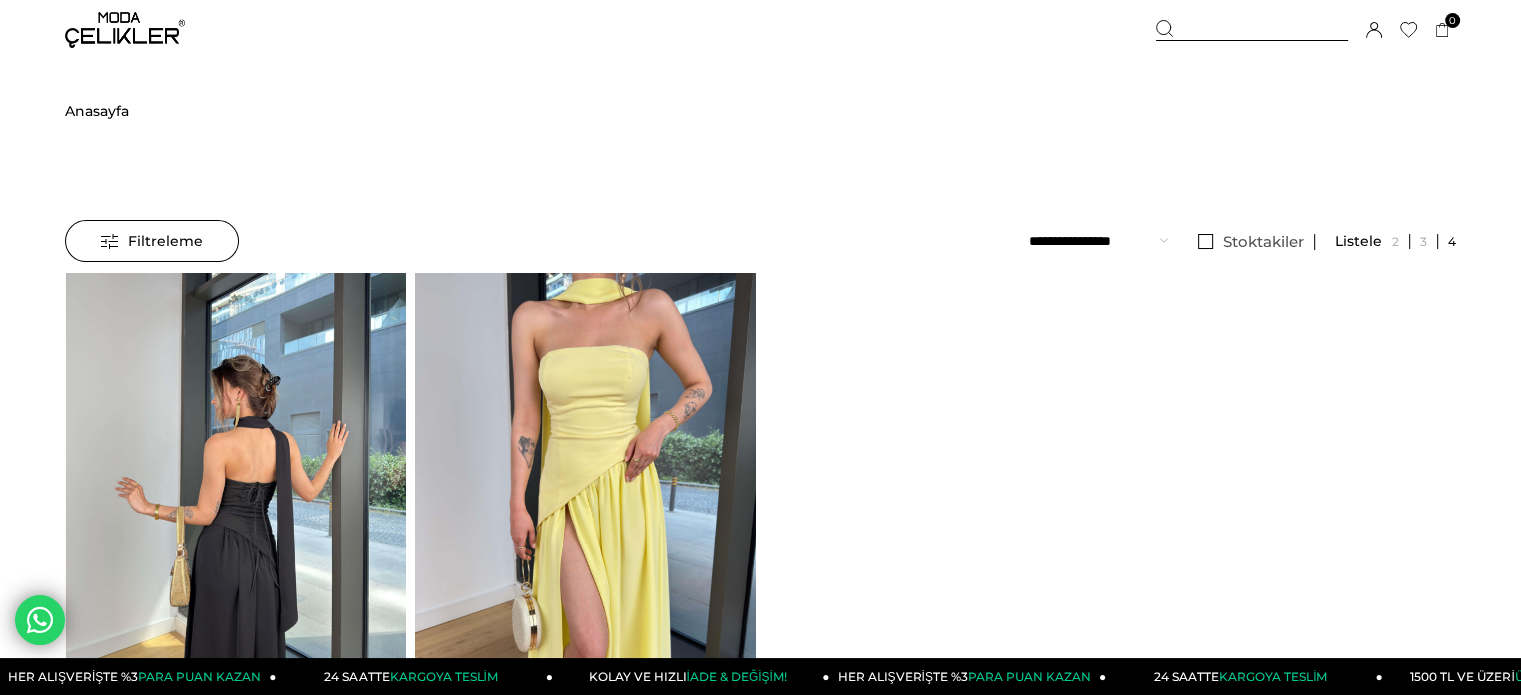 click at bounding box center [585, 499] 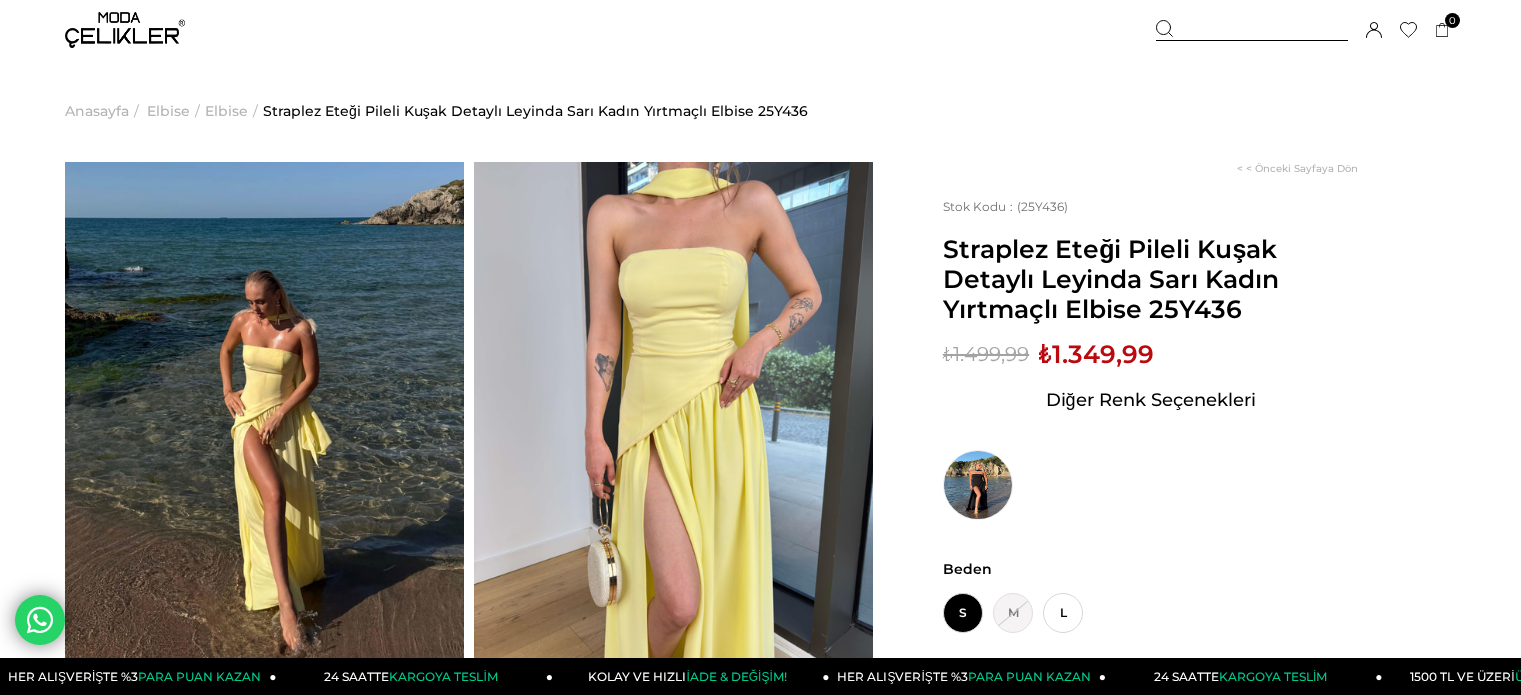 scroll, scrollTop: 0, scrollLeft: 0, axis: both 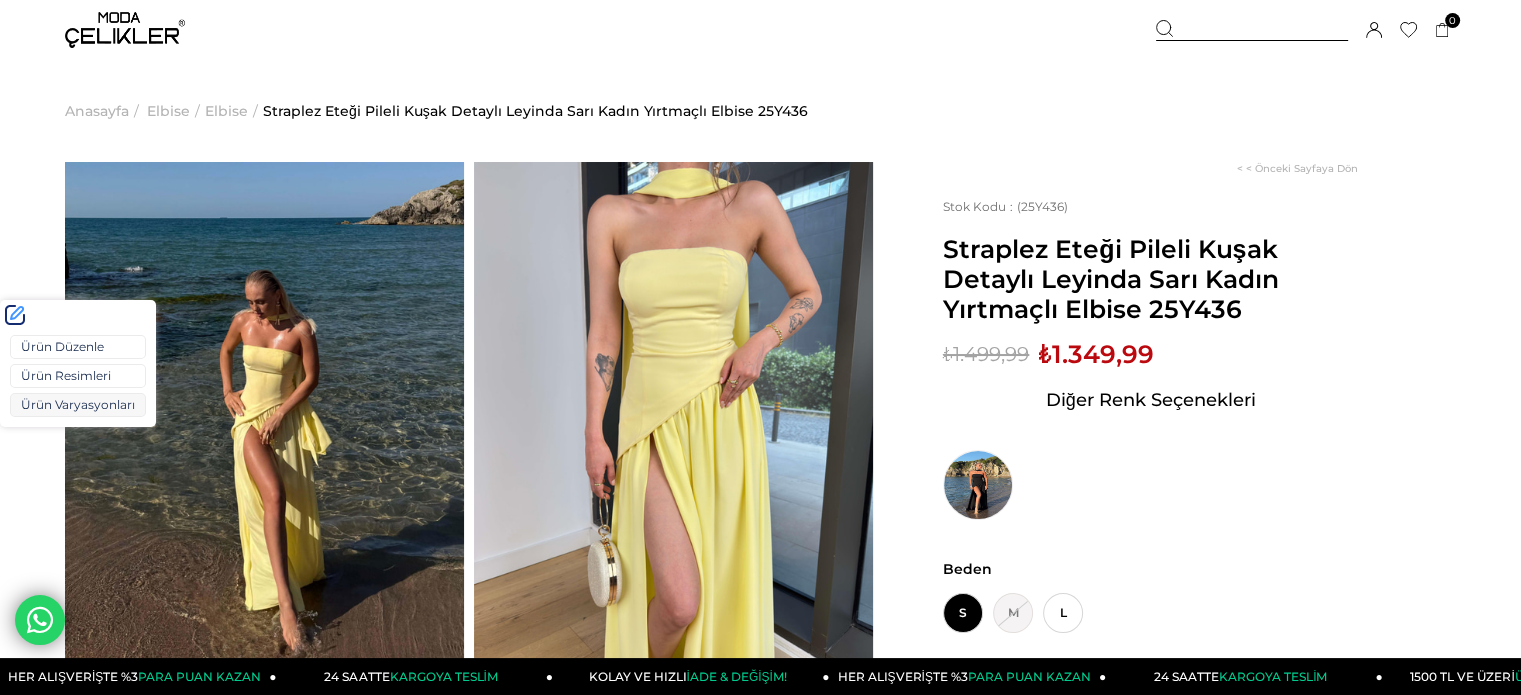 click on "Ürün Varyasyonları" at bounding box center [78, 405] 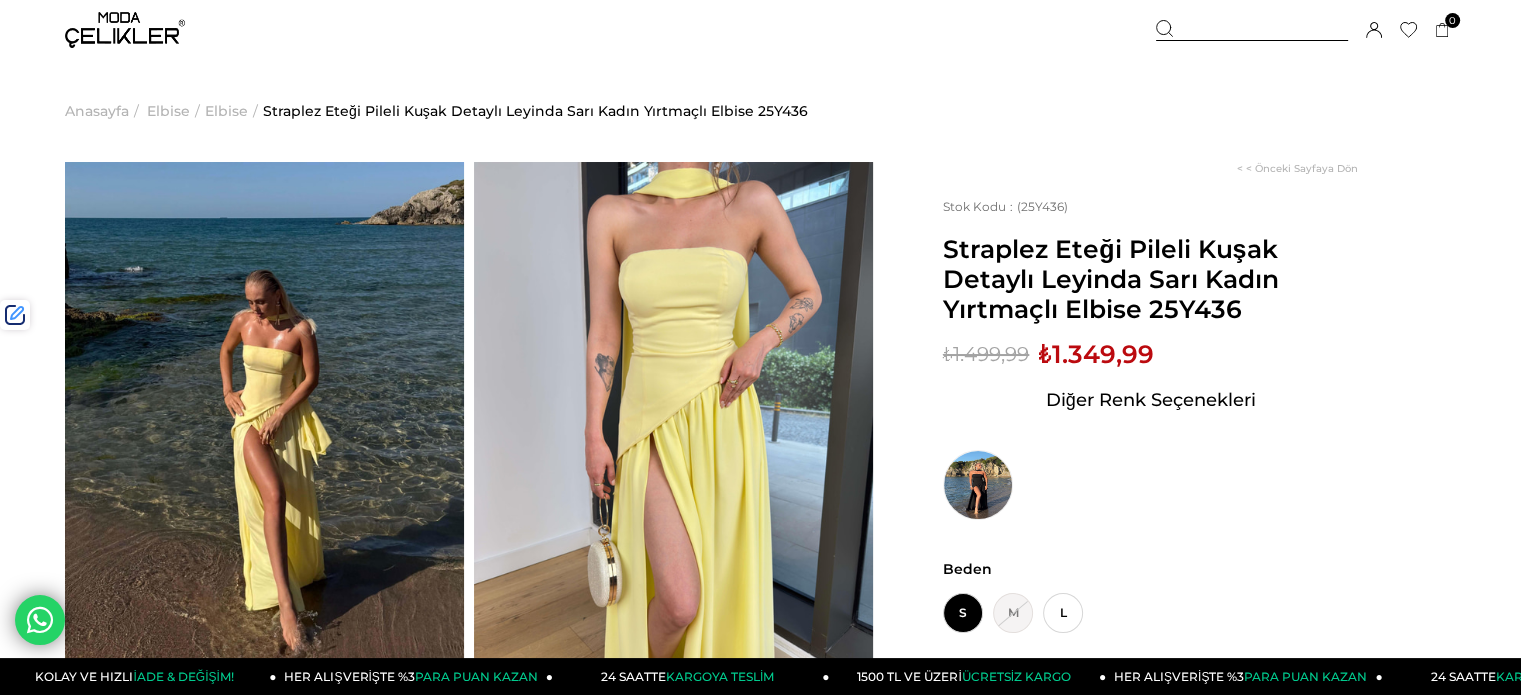 click on "₺1.349,99" at bounding box center [1096, 354] 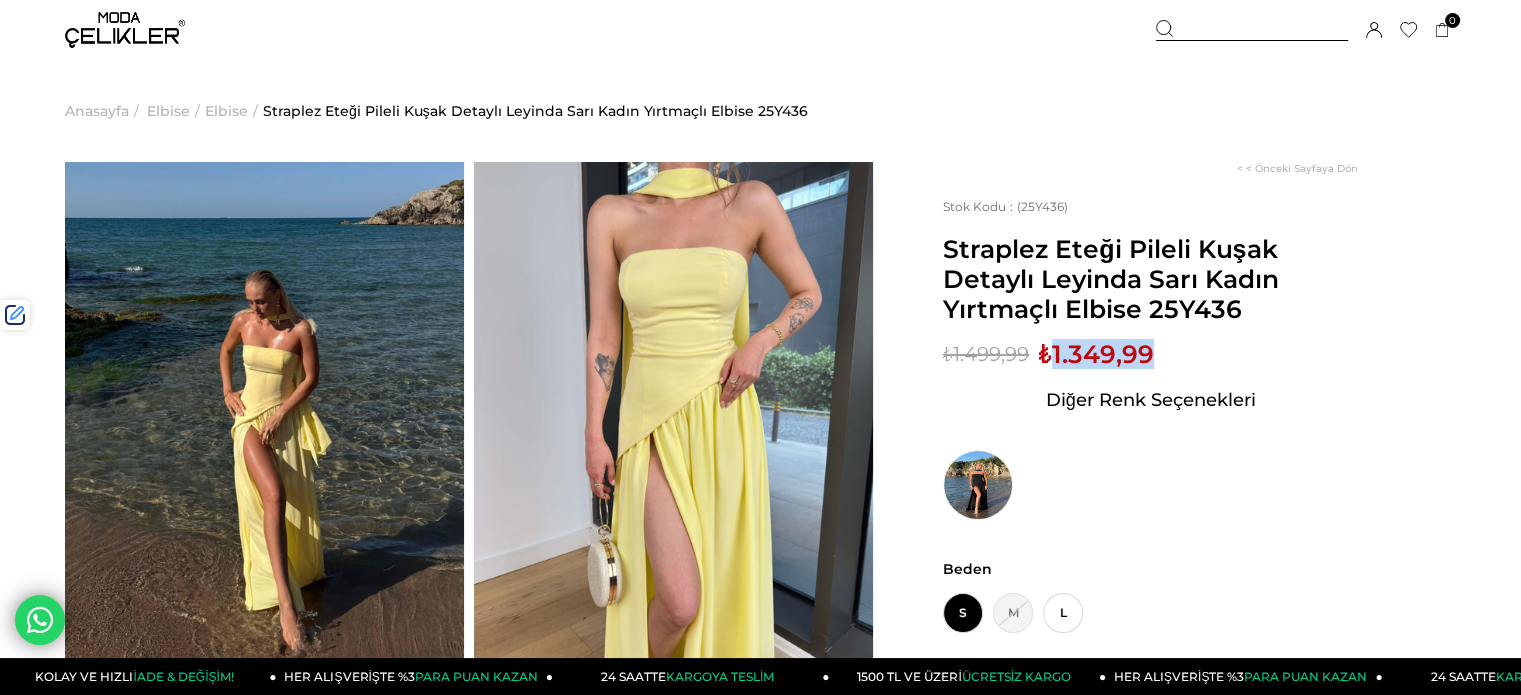 click on "₺1.349,99" at bounding box center [1096, 354] 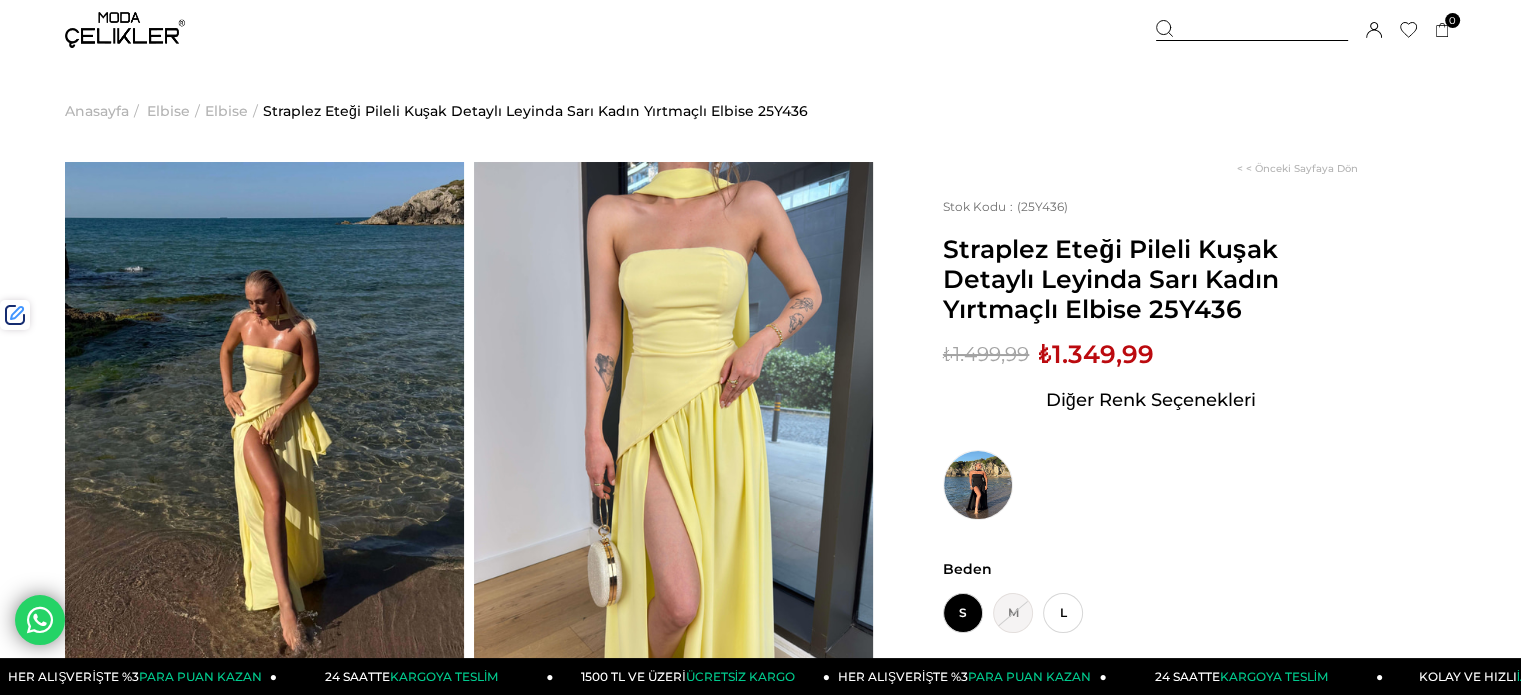 click on "Sepetim
0
Ürün
Sepetinizde ürün bulunmamaktadır.
Genel Toplam :
Sepetim
SİPARİŞİ TAMAMLA
Hoşgeldiniz
Merve Taman
Hesabım
Çıkış Yap
Hesabım
Çıkış Yap
Merve Taman         Siparişlerim       Hesabım       Favorilerim       Adres Defterim       İade Taleplerim       Kargom Nerede       Çıkış Yap" at bounding box center (1306, 30) 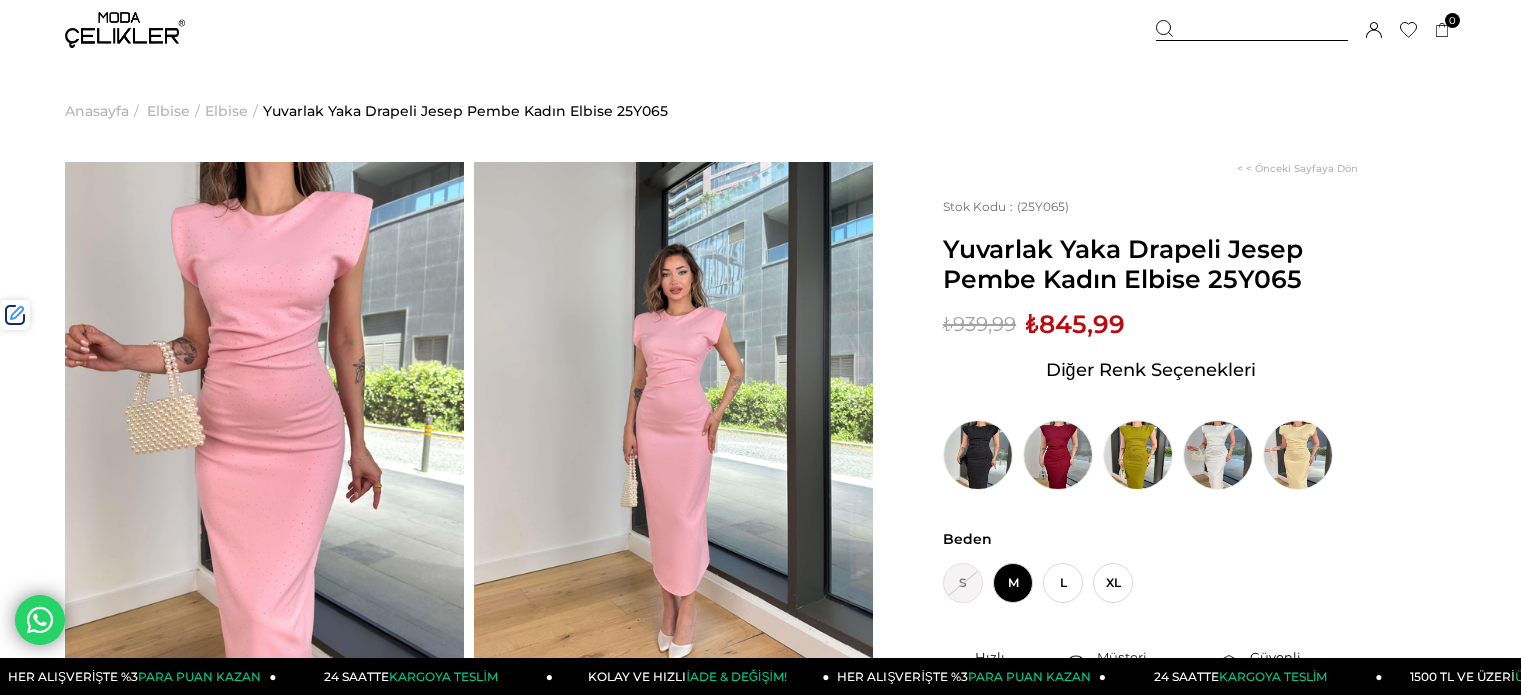 scroll, scrollTop: 0, scrollLeft: 0, axis: both 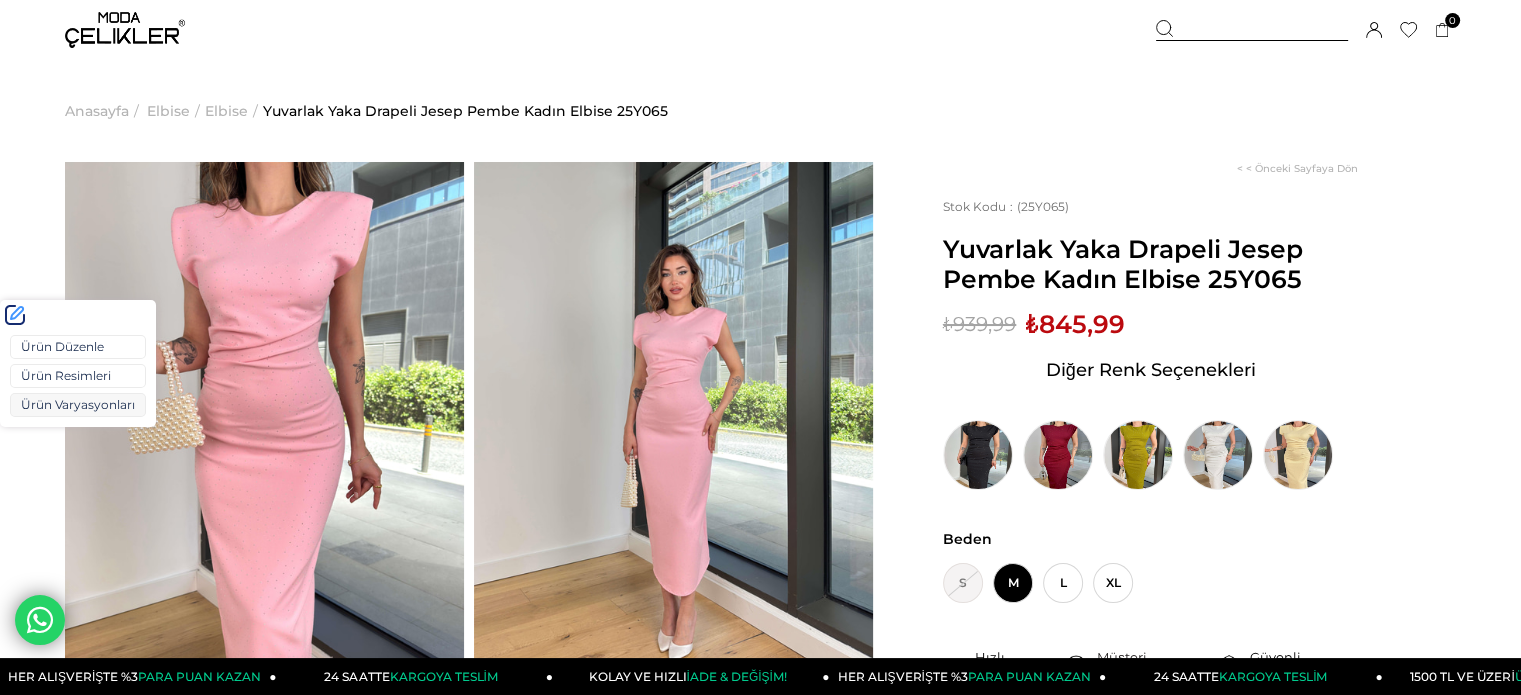 click on "Ürün Varyasyonları" at bounding box center (78, 405) 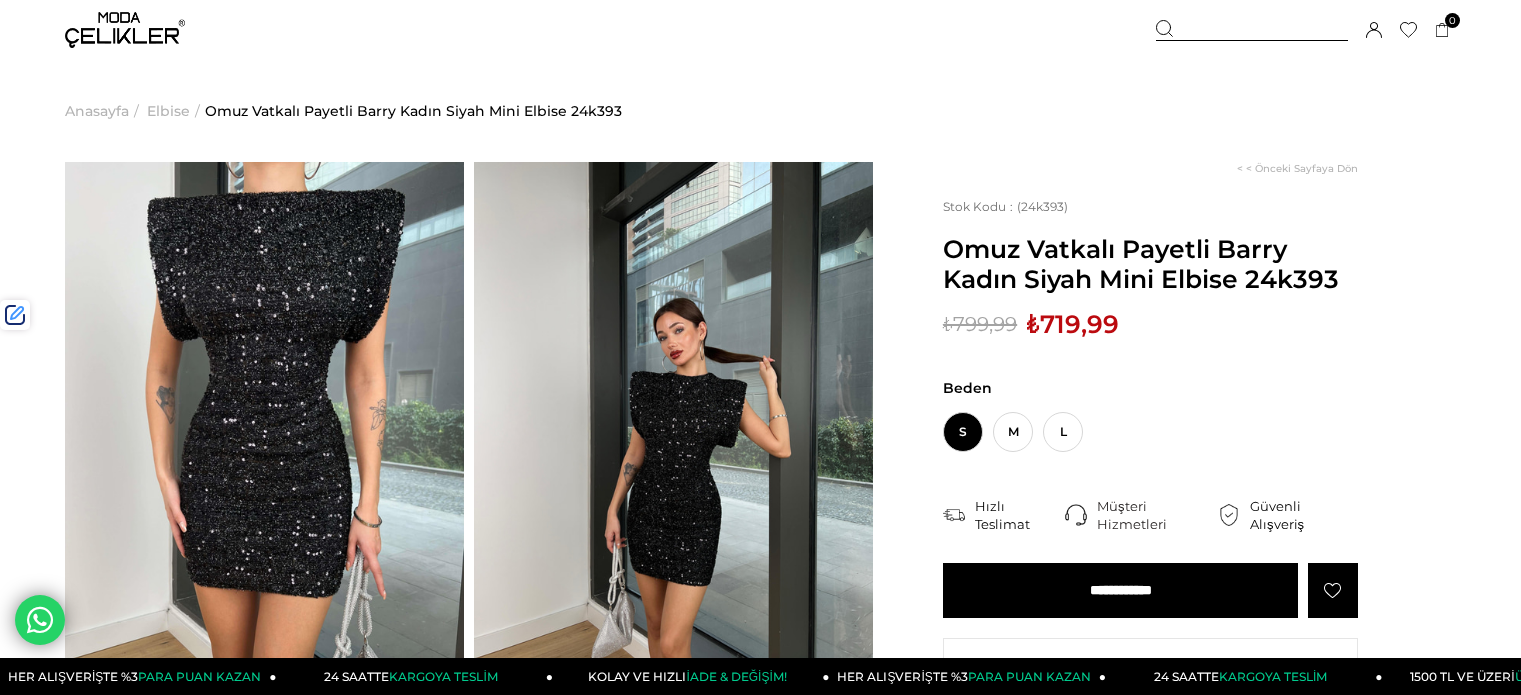 scroll, scrollTop: 0, scrollLeft: 0, axis: both 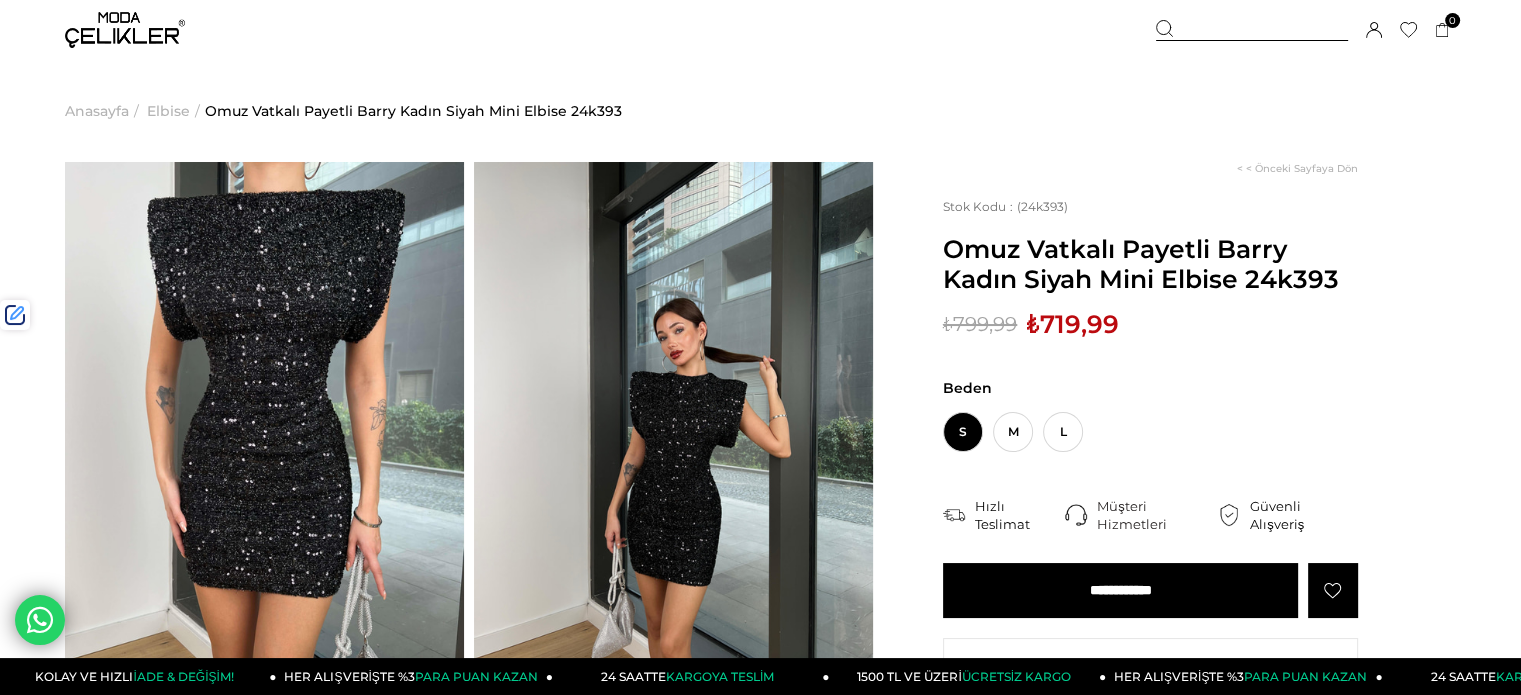 click on "₺719,99" at bounding box center (1073, 324) 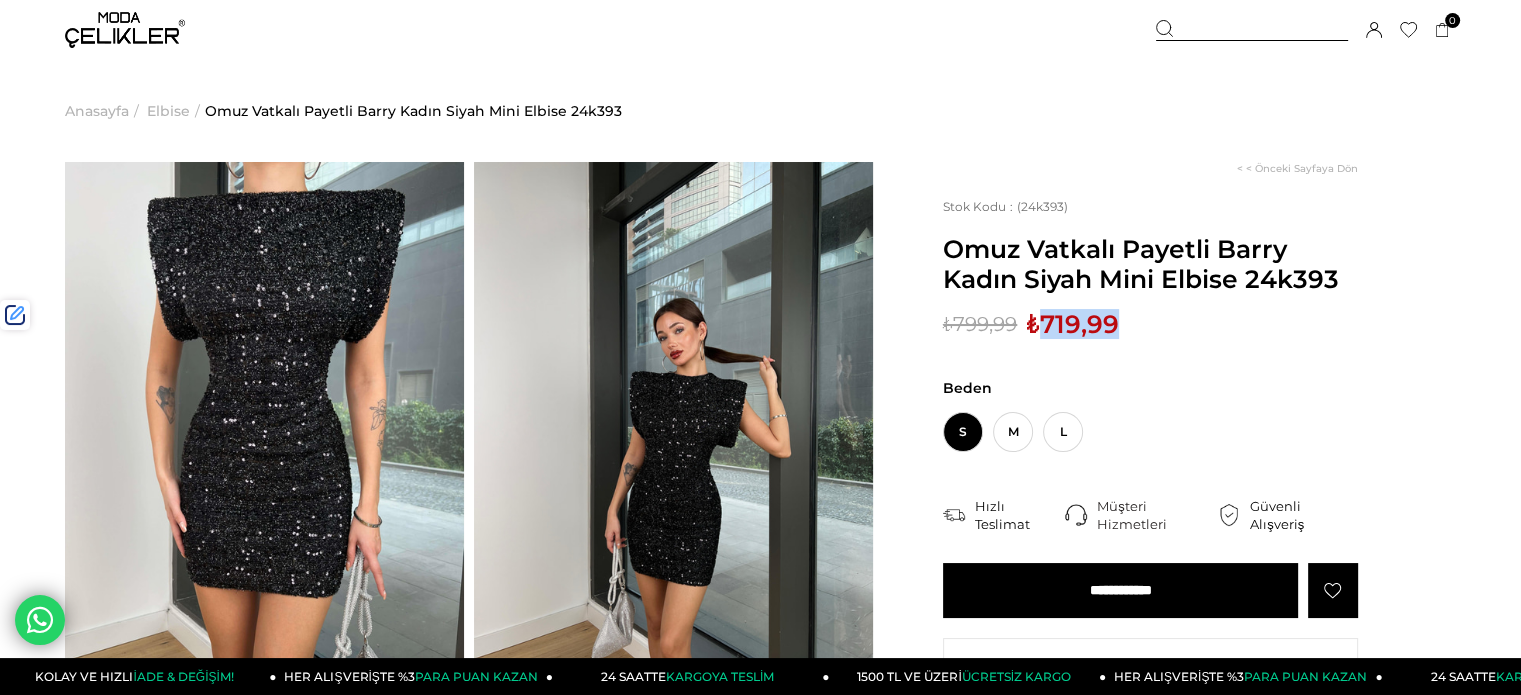 click on "₺719,99" at bounding box center [1073, 324] 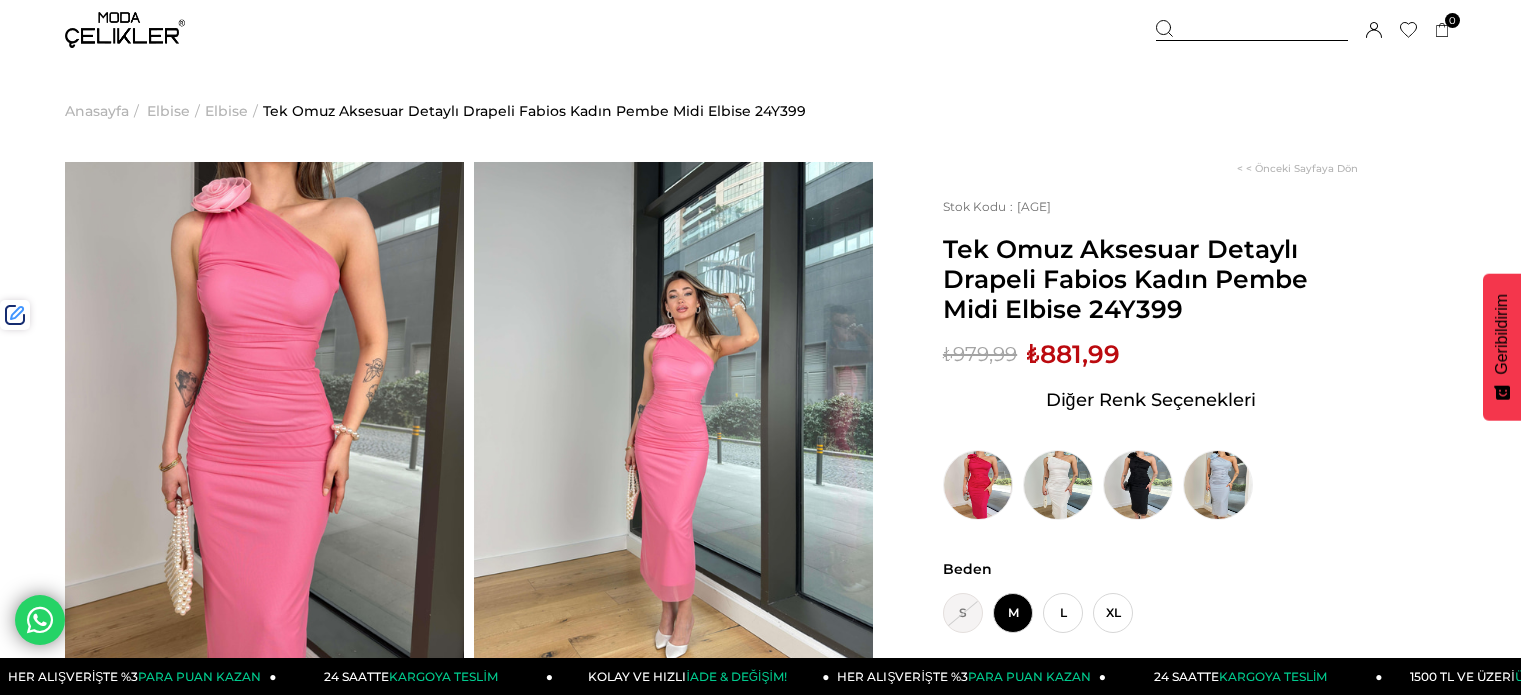 scroll, scrollTop: 0, scrollLeft: 0, axis: both 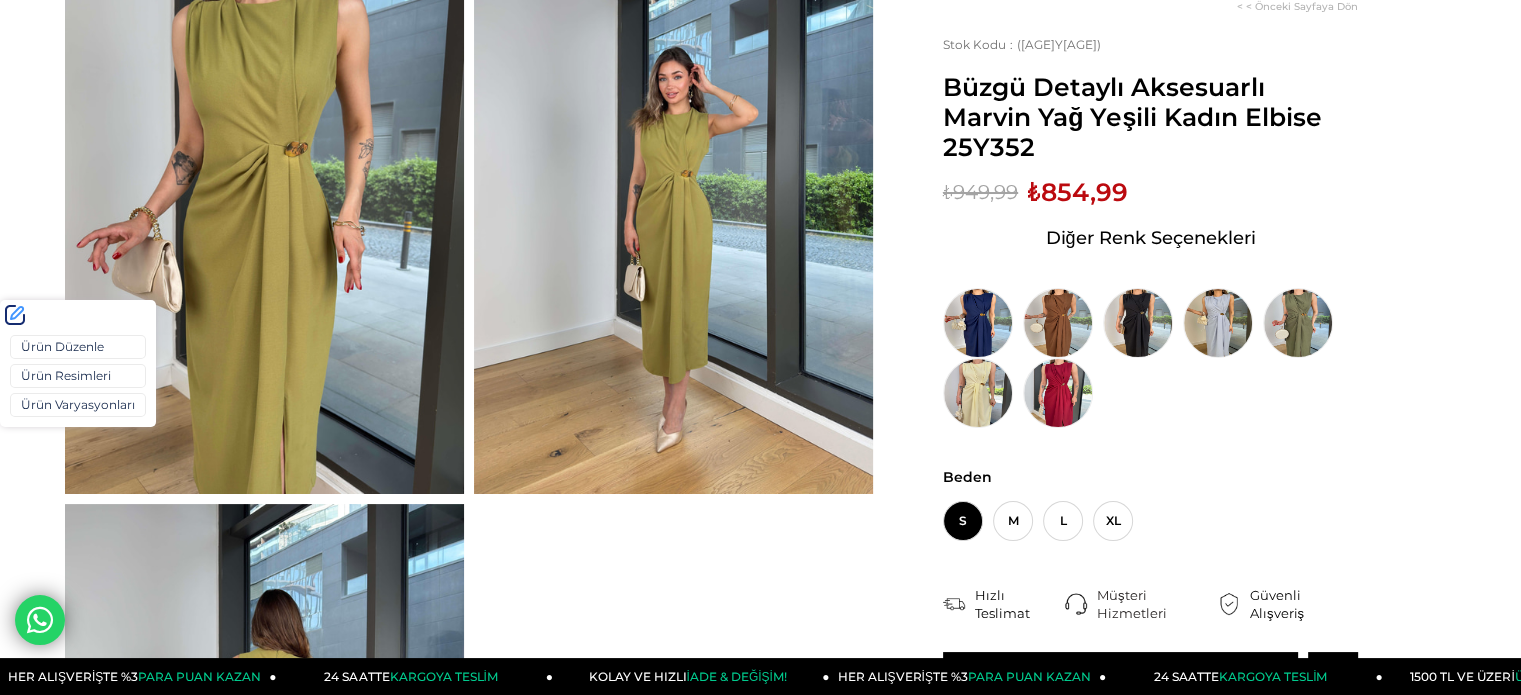 click on "Ürün Düzenle
Ürün Resimleri
Ürün Varyasyonları" at bounding box center (78, 378) 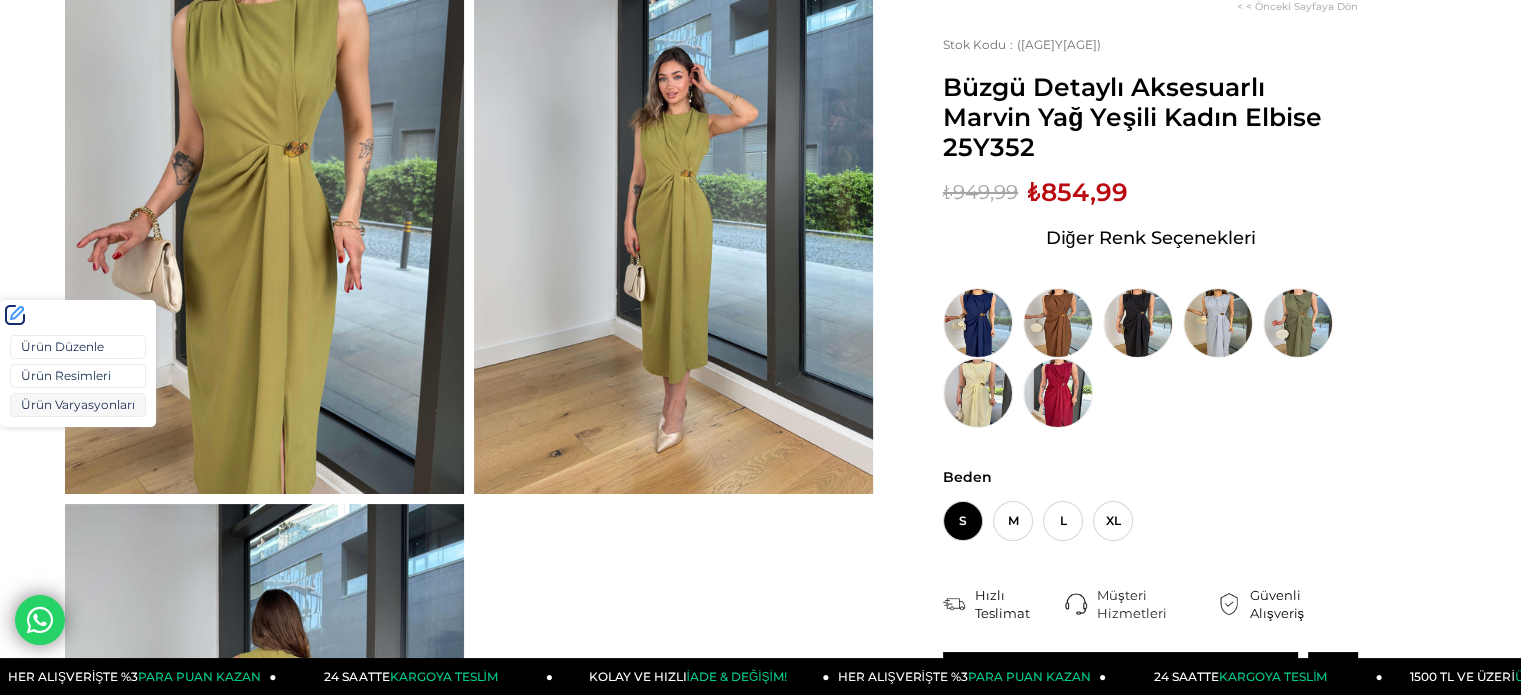 click on "Ürün Varyasyonları" at bounding box center [78, 405] 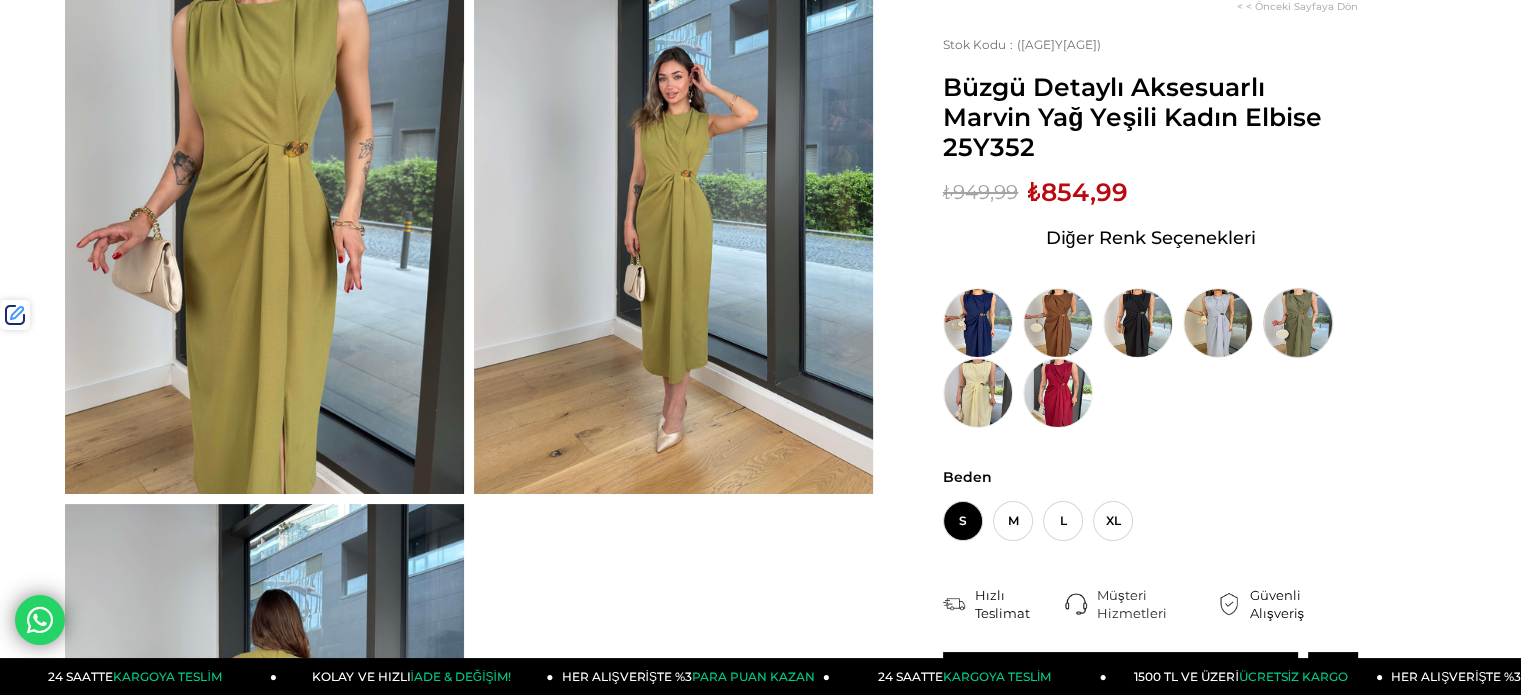 click at bounding box center (1298, 323) 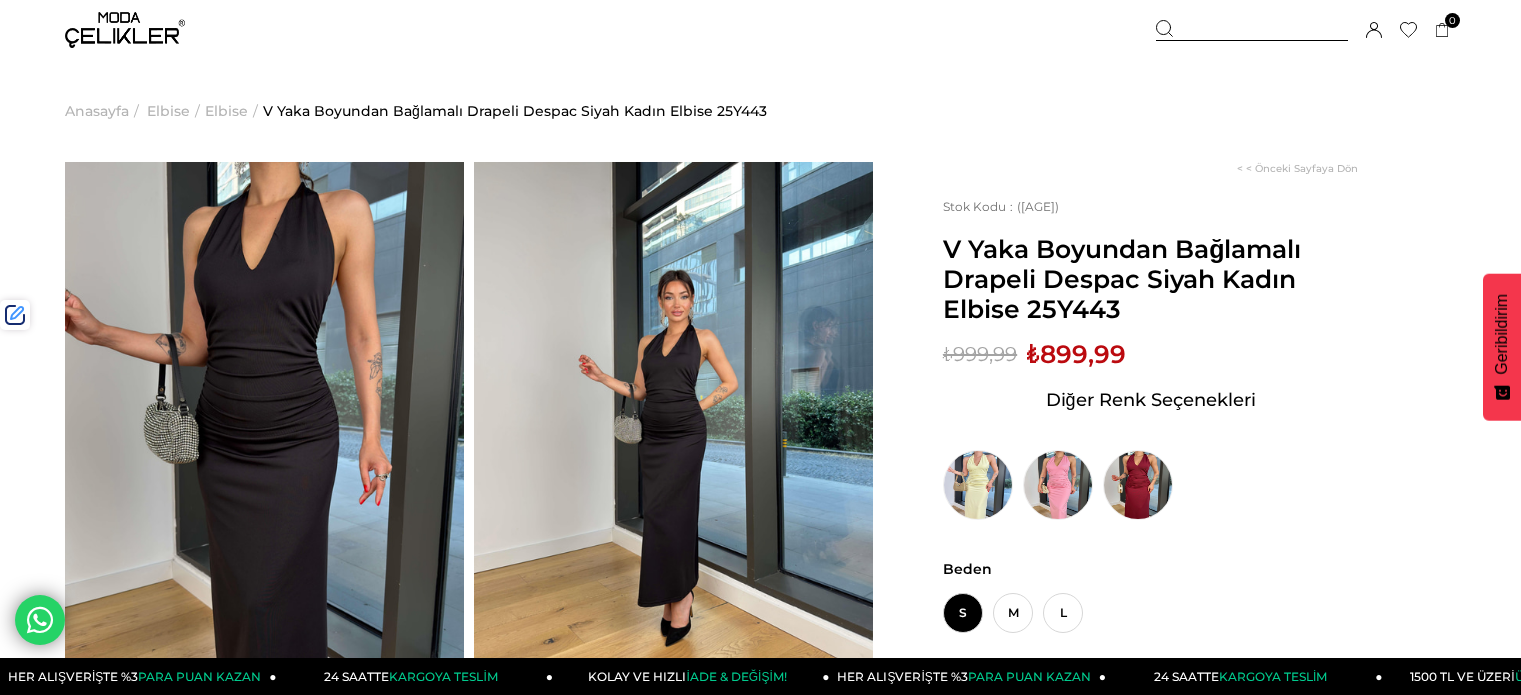 scroll, scrollTop: 0, scrollLeft: 0, axis: both 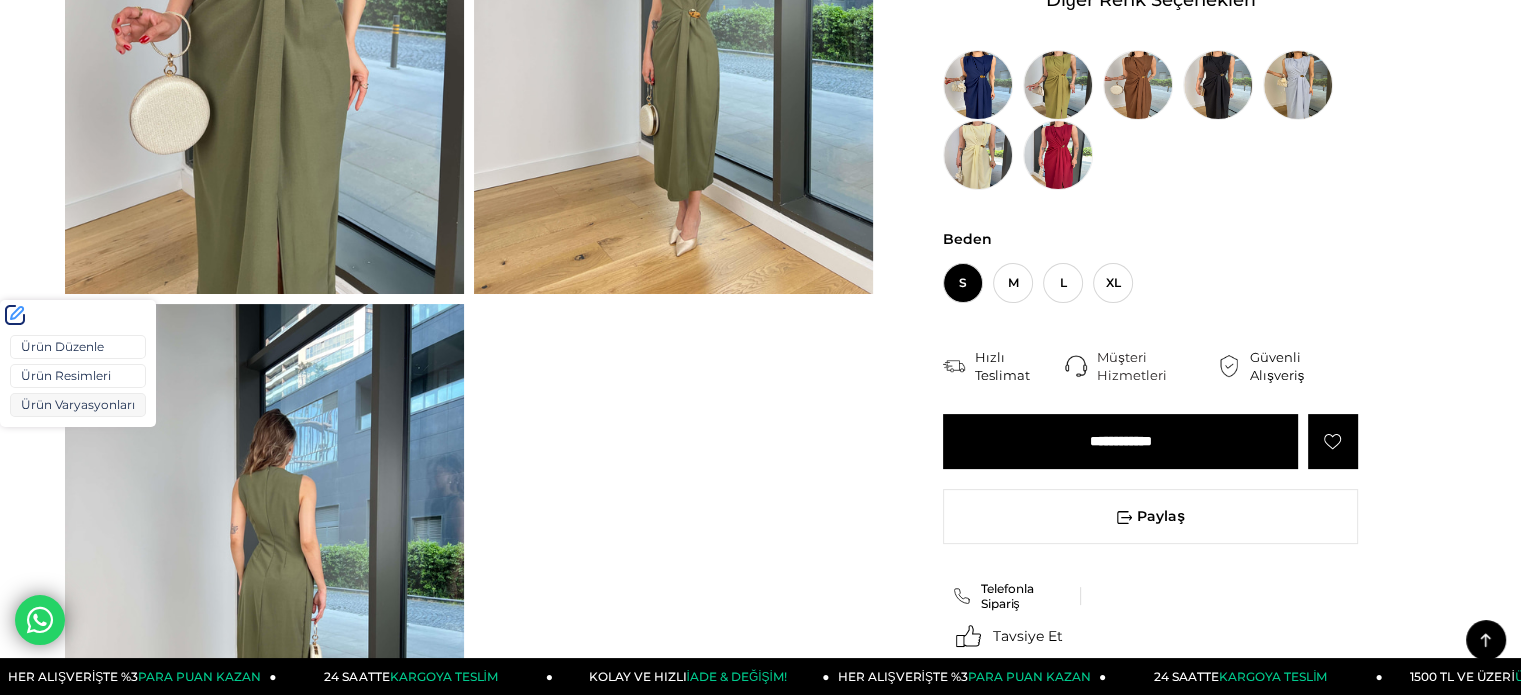 click on "Ürün Varyasyonları" at bounding box center [78, 405] 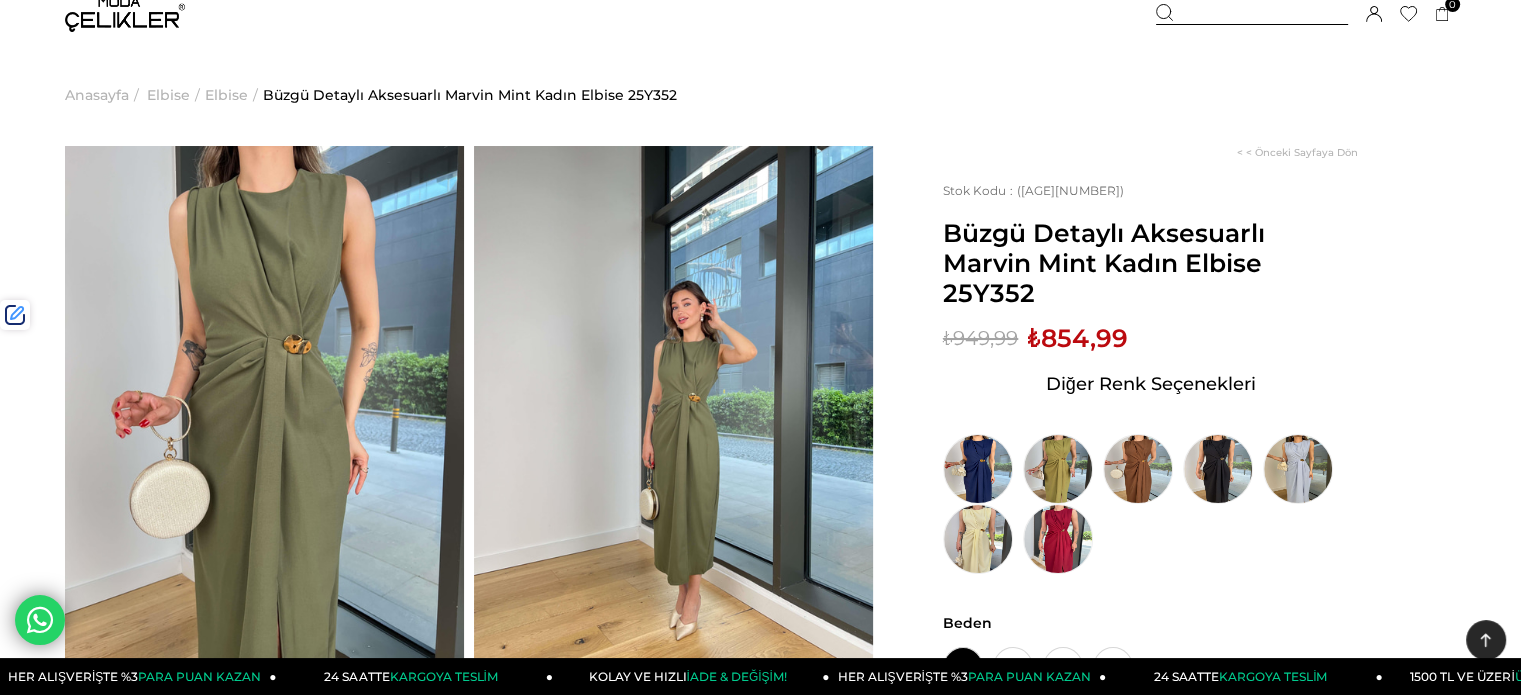 scroll, scrollTop: 0, scrollLeft: 0, axis: both 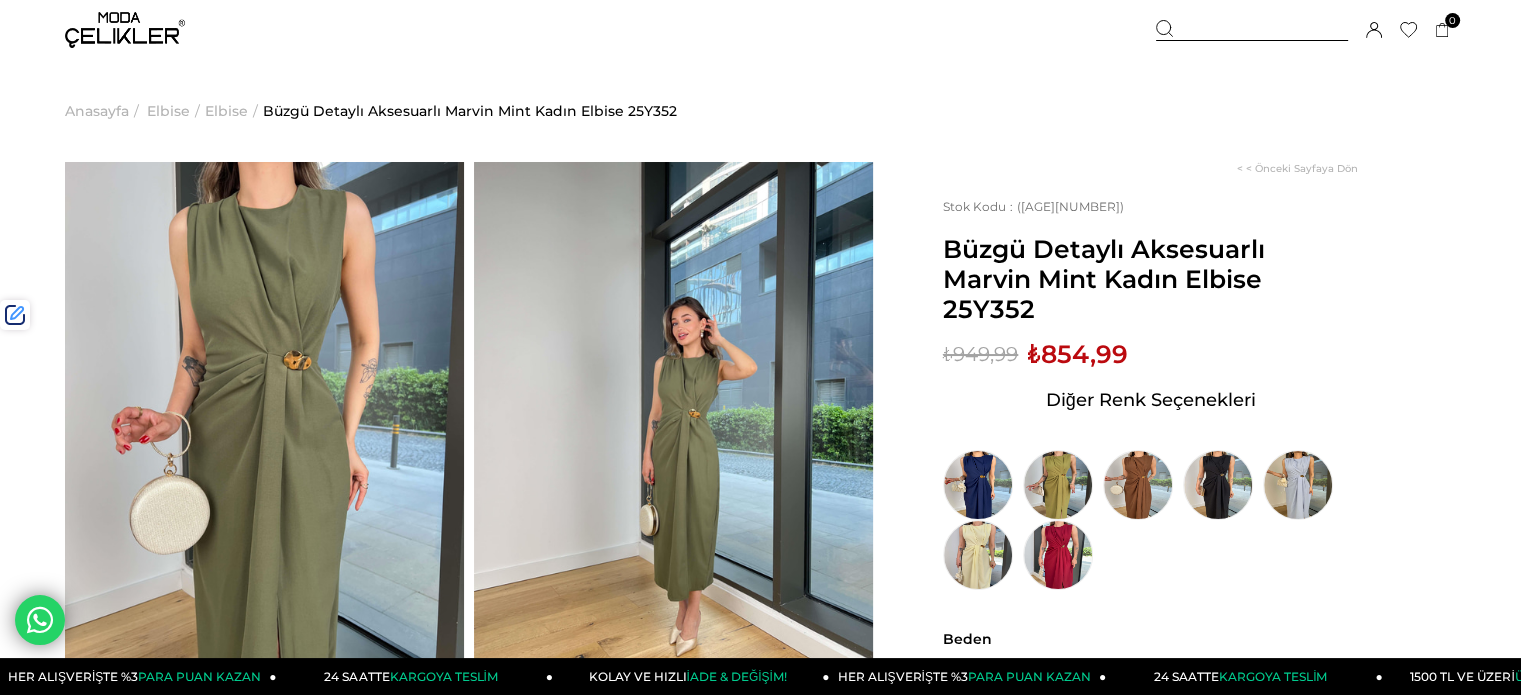 click at bounding box center [1252, 30] 